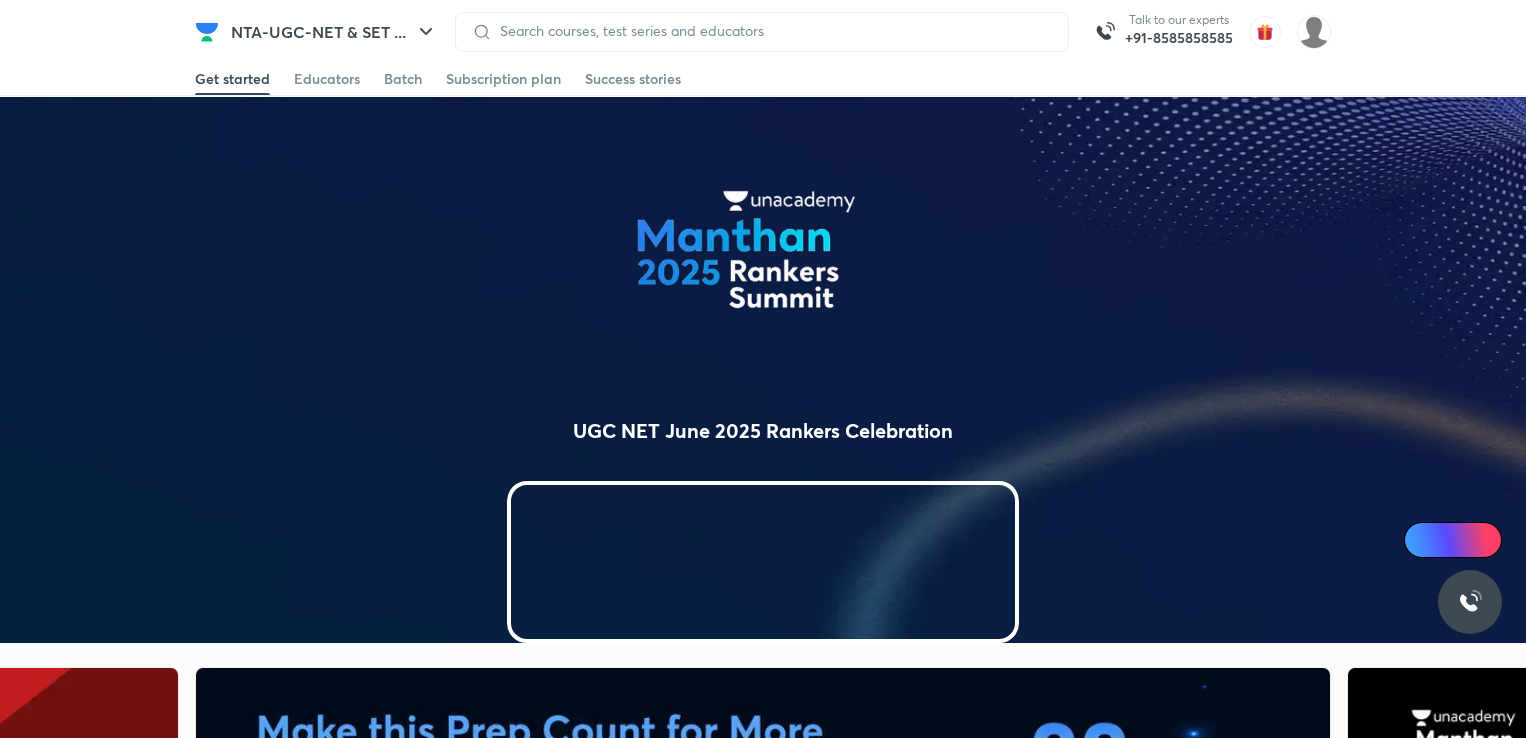 scroll, scrollTop: 0, scrollLeft: 0, axis: both 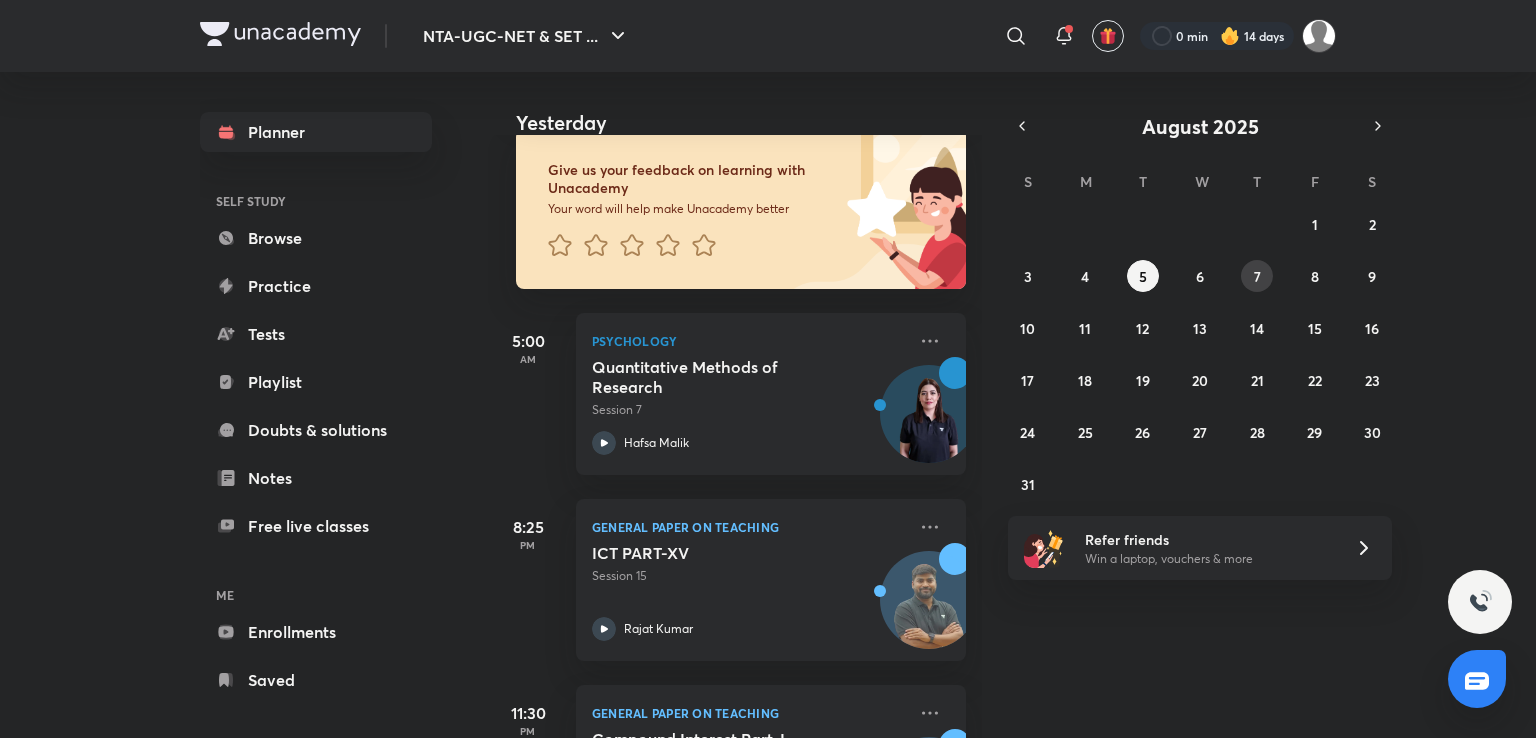 click on "7" at bounding box center (1257, 276) 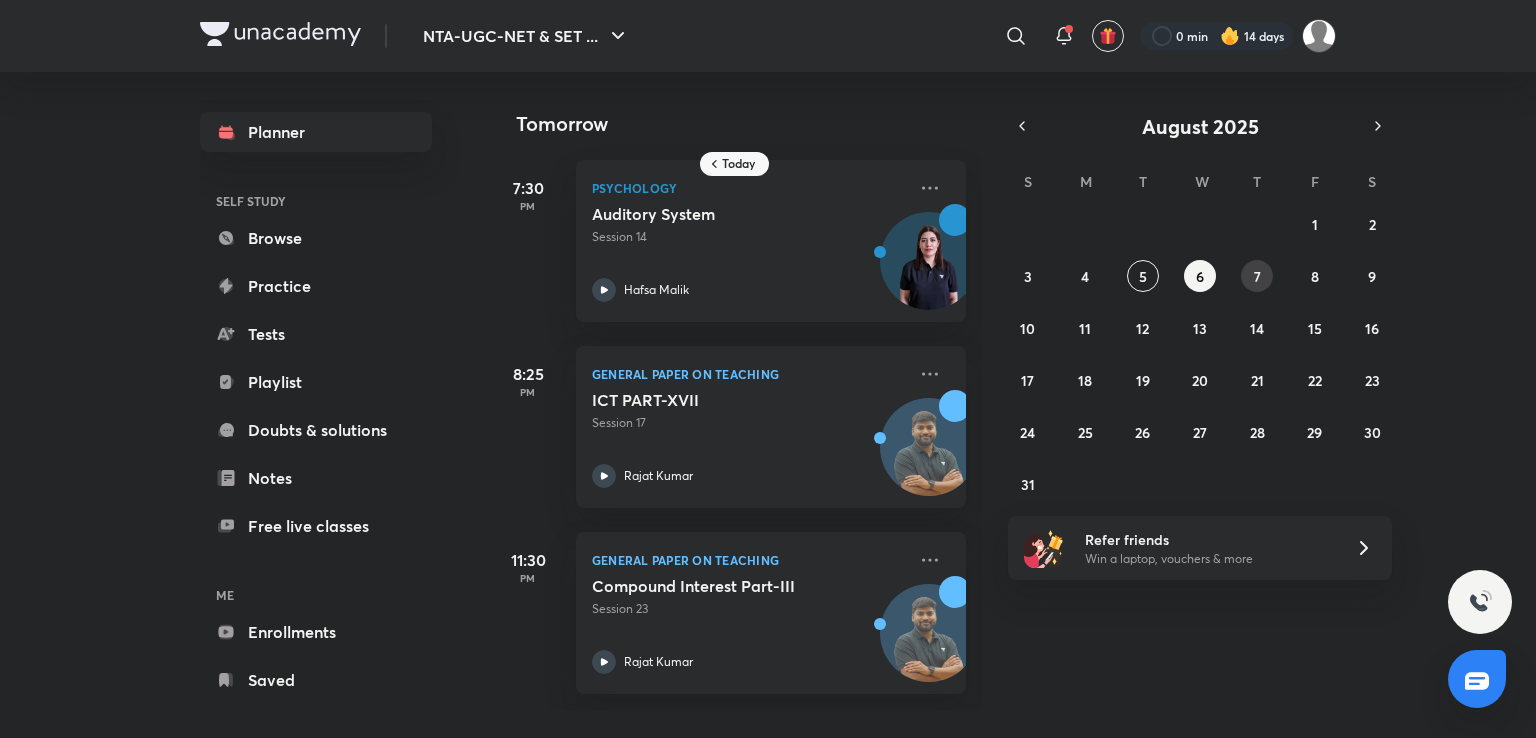 click on "7" at bounding box center [1257, 276] 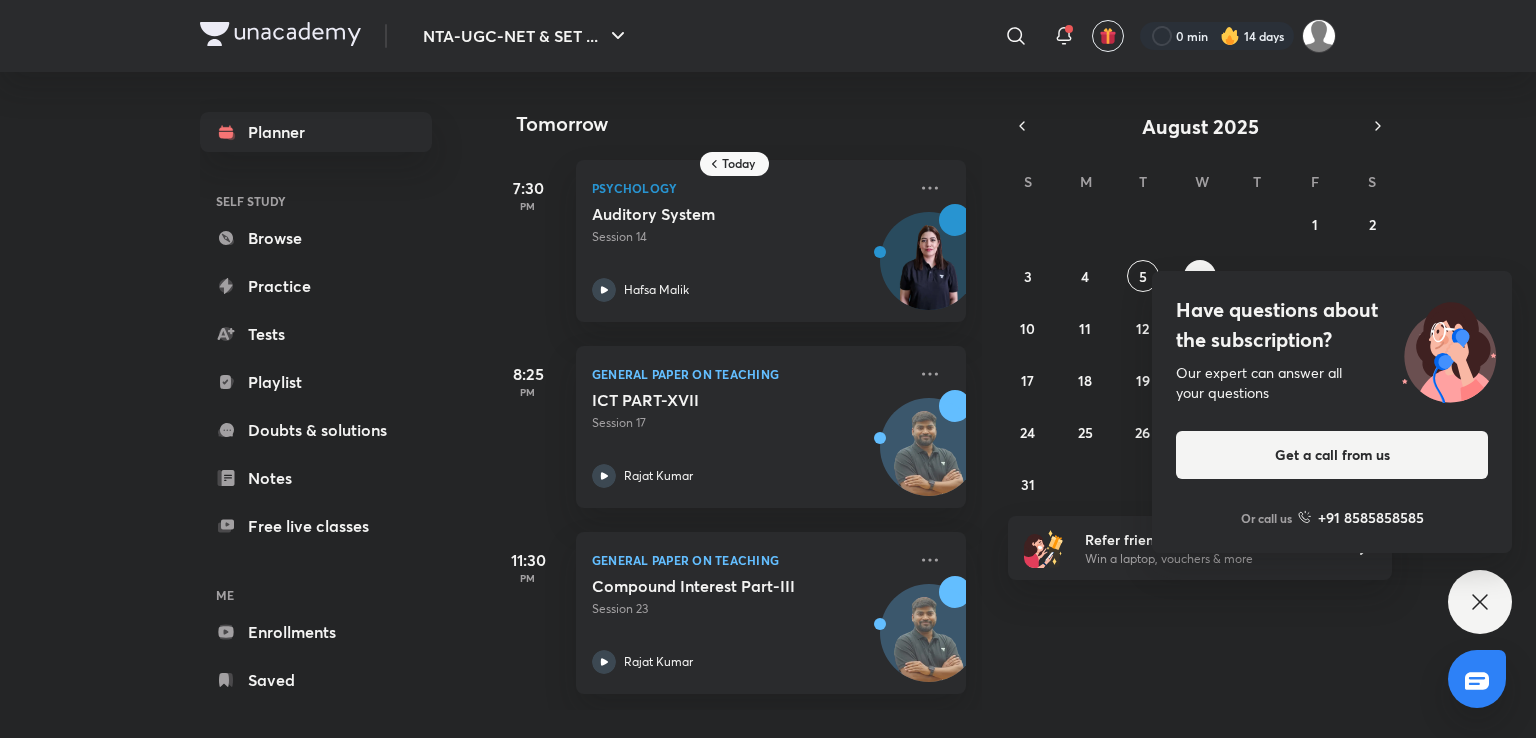 click 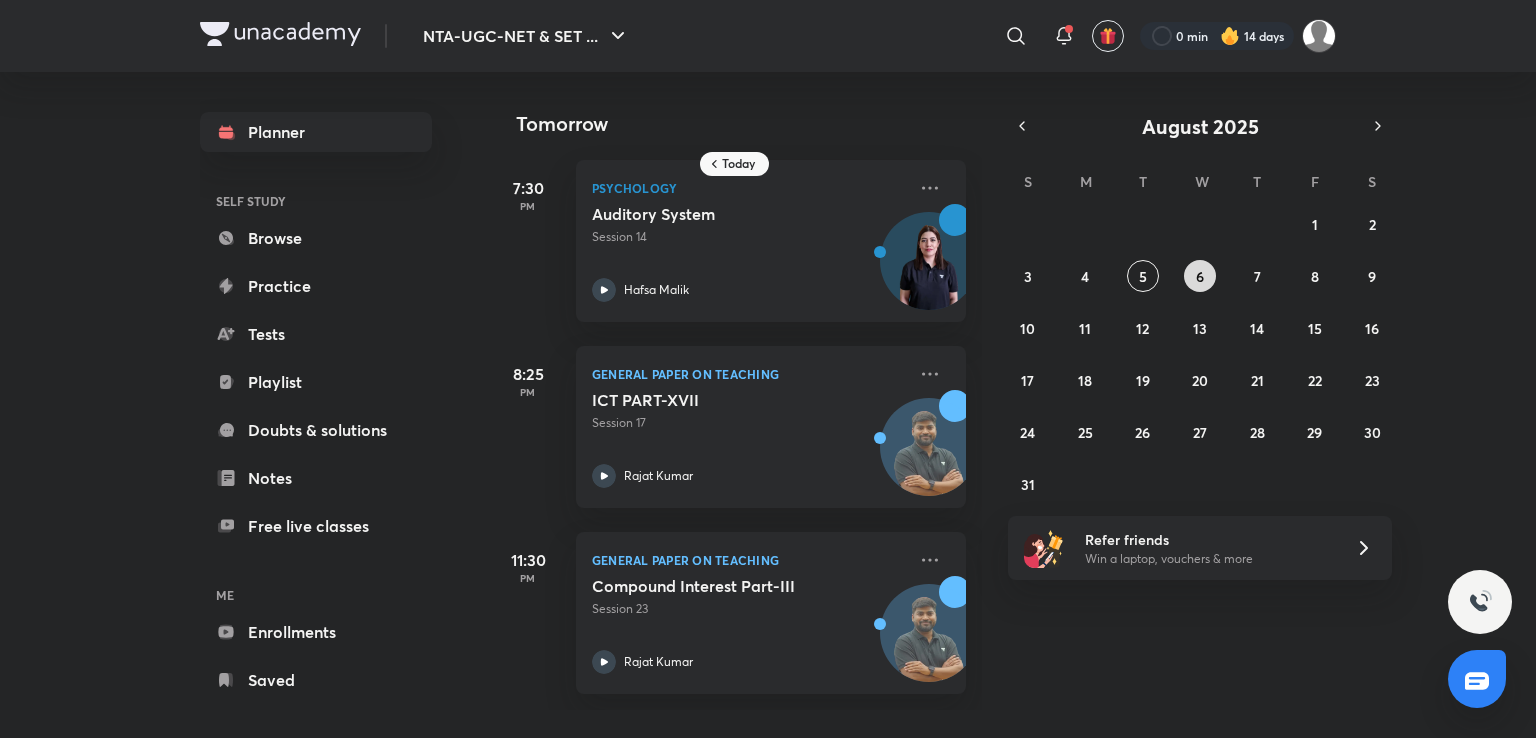 click on "6" at bounding box center (1200, 276) 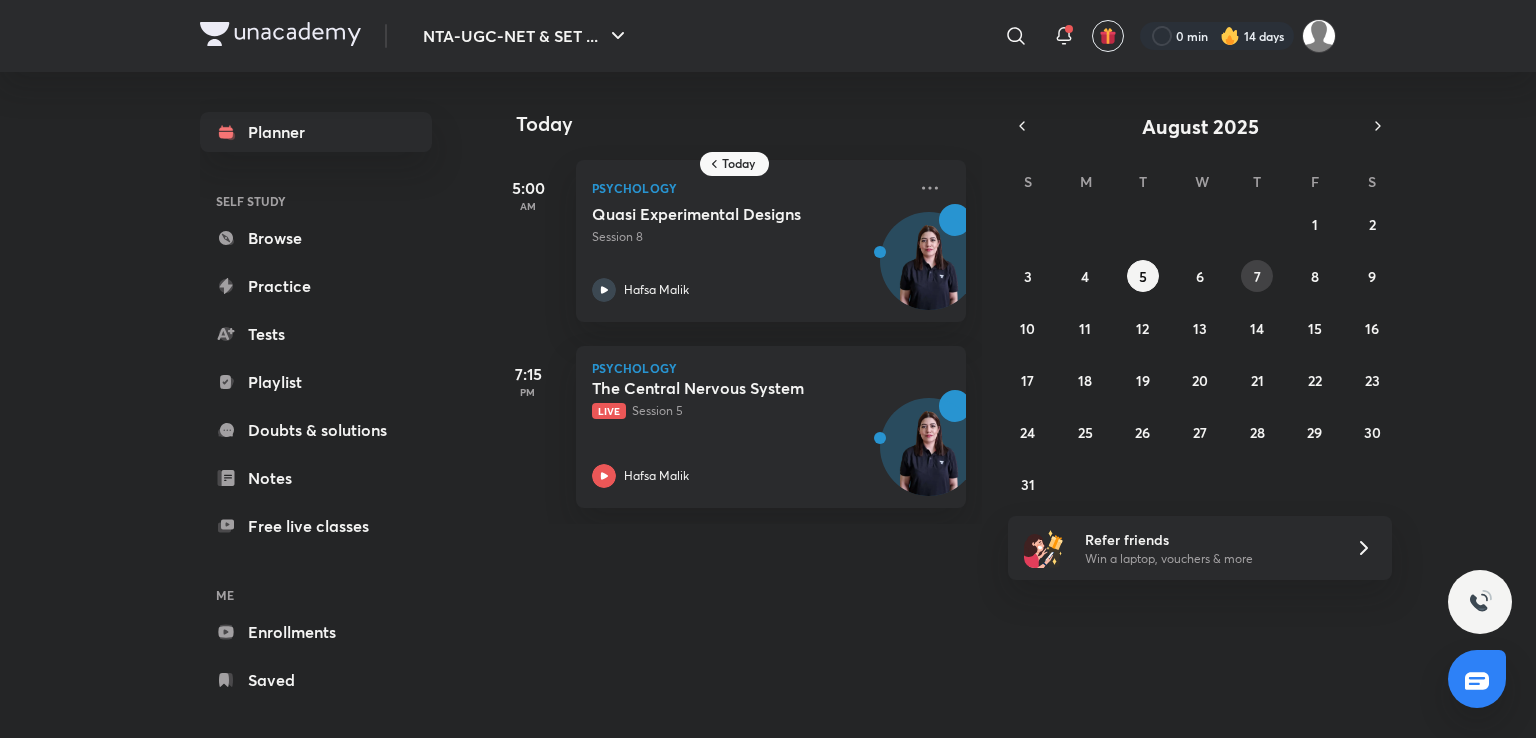 click on "7" at bounding box center (1257, 276) 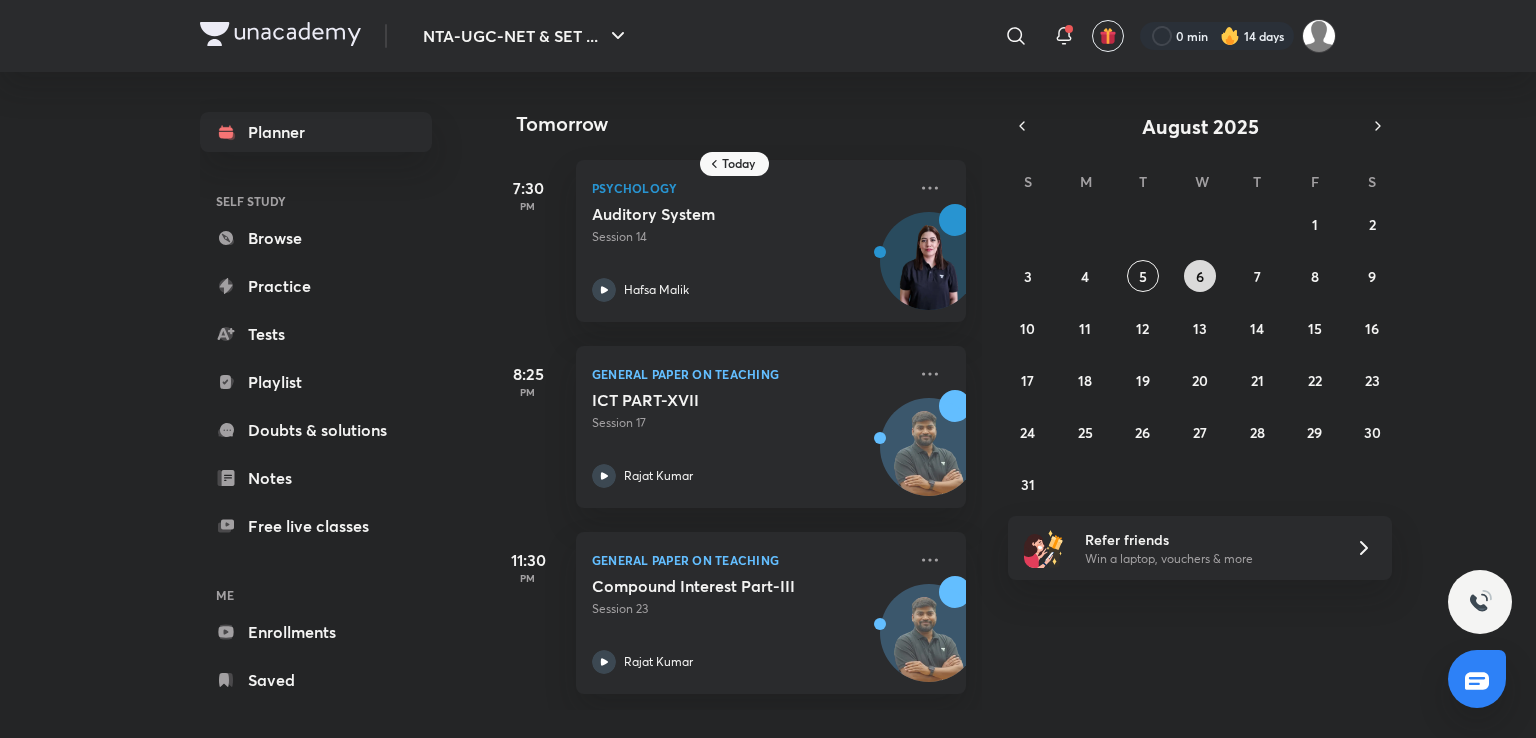 click on "6" at bounding box center (1200, 276) 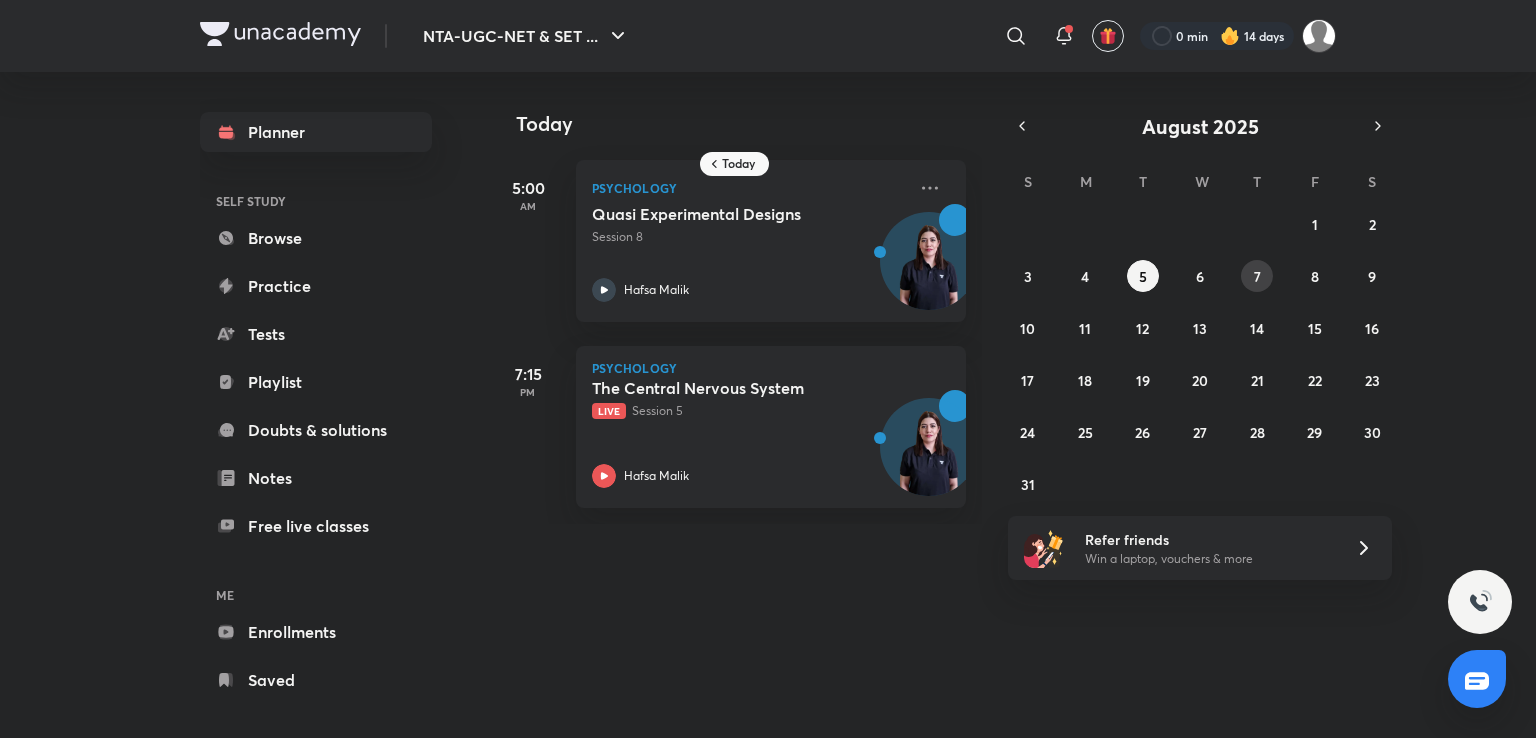 click on "7" at bounding box center (1257, 276) 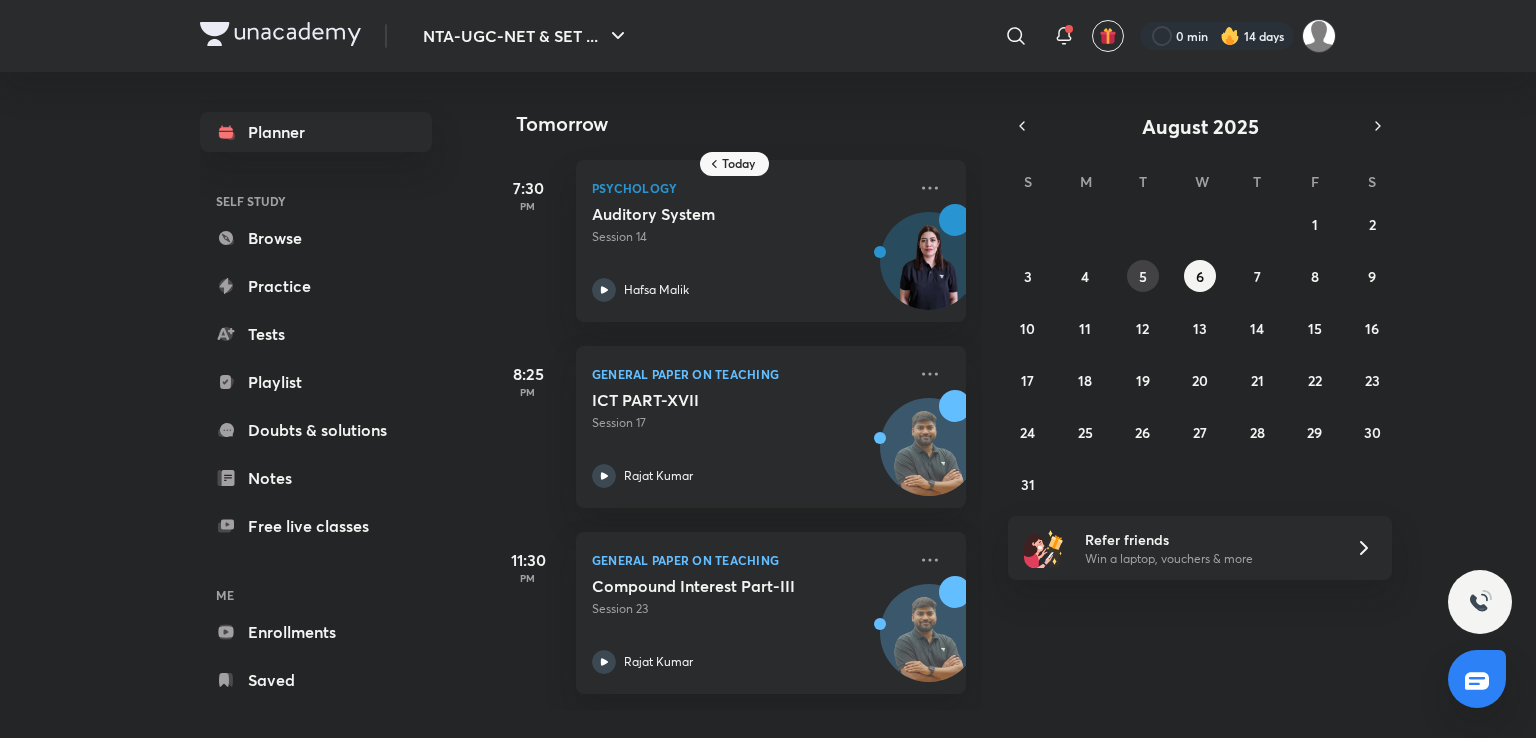 click on "5" at bounding box center [1143, 276] 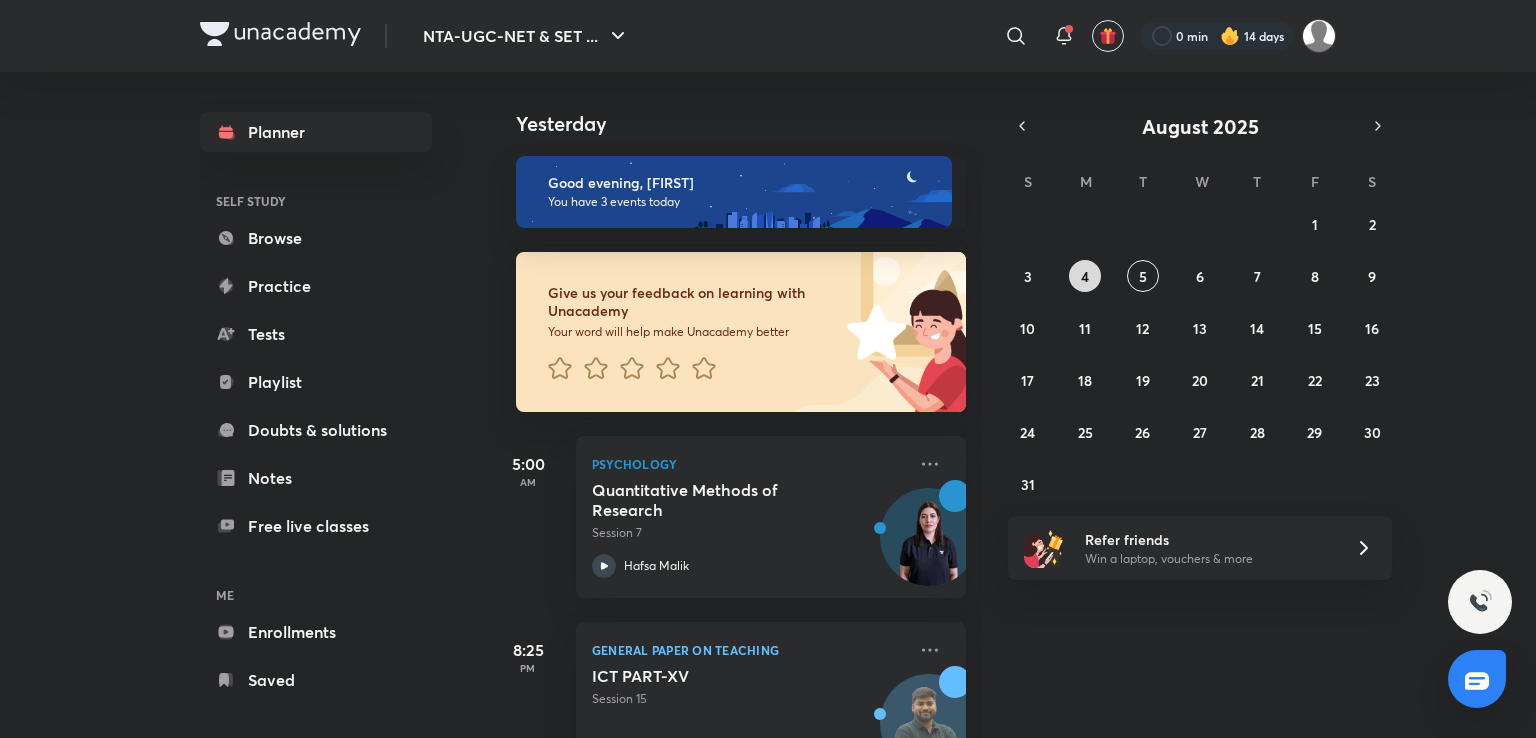 click on "4" at bounding box center [1085, 276] 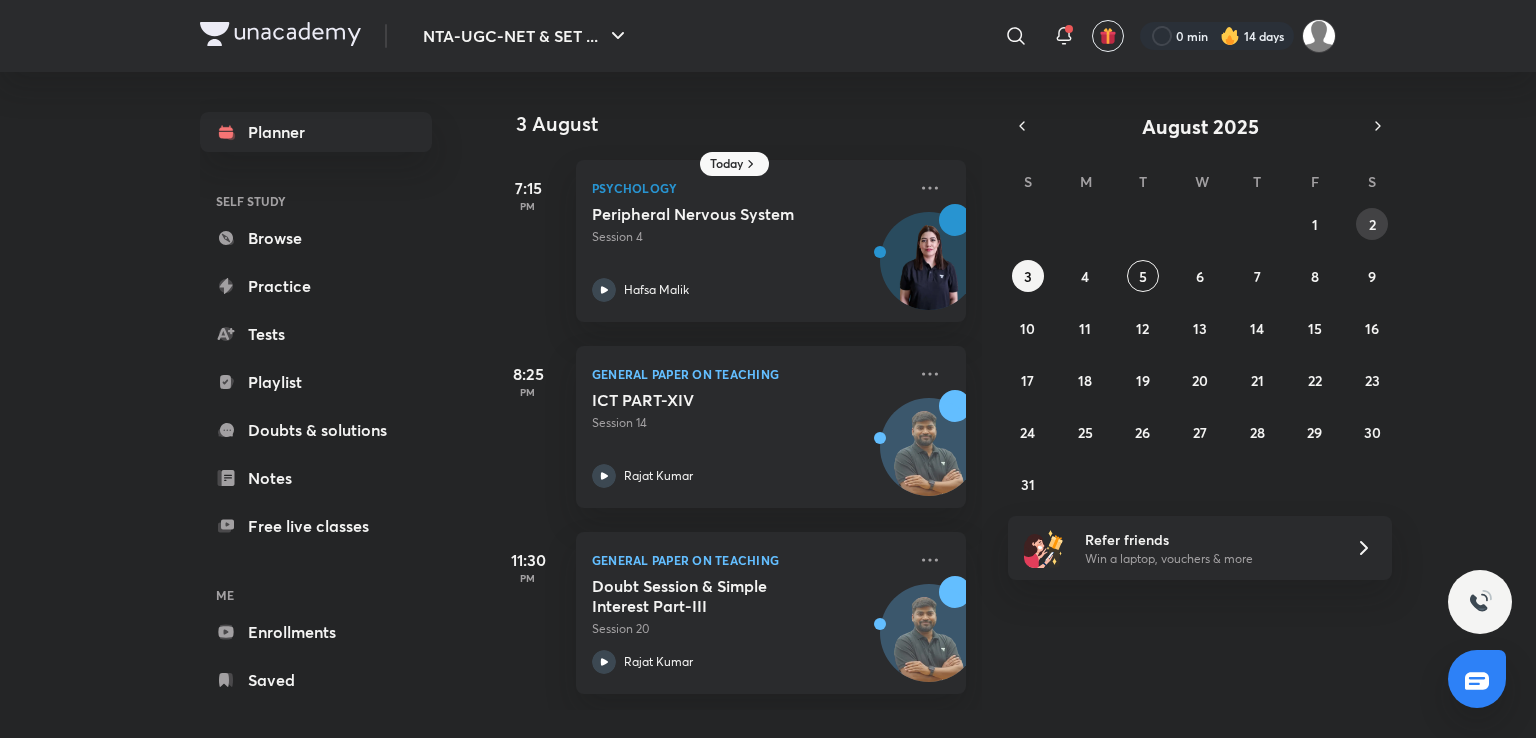 click on "2" at bounding box center [1372, 224] 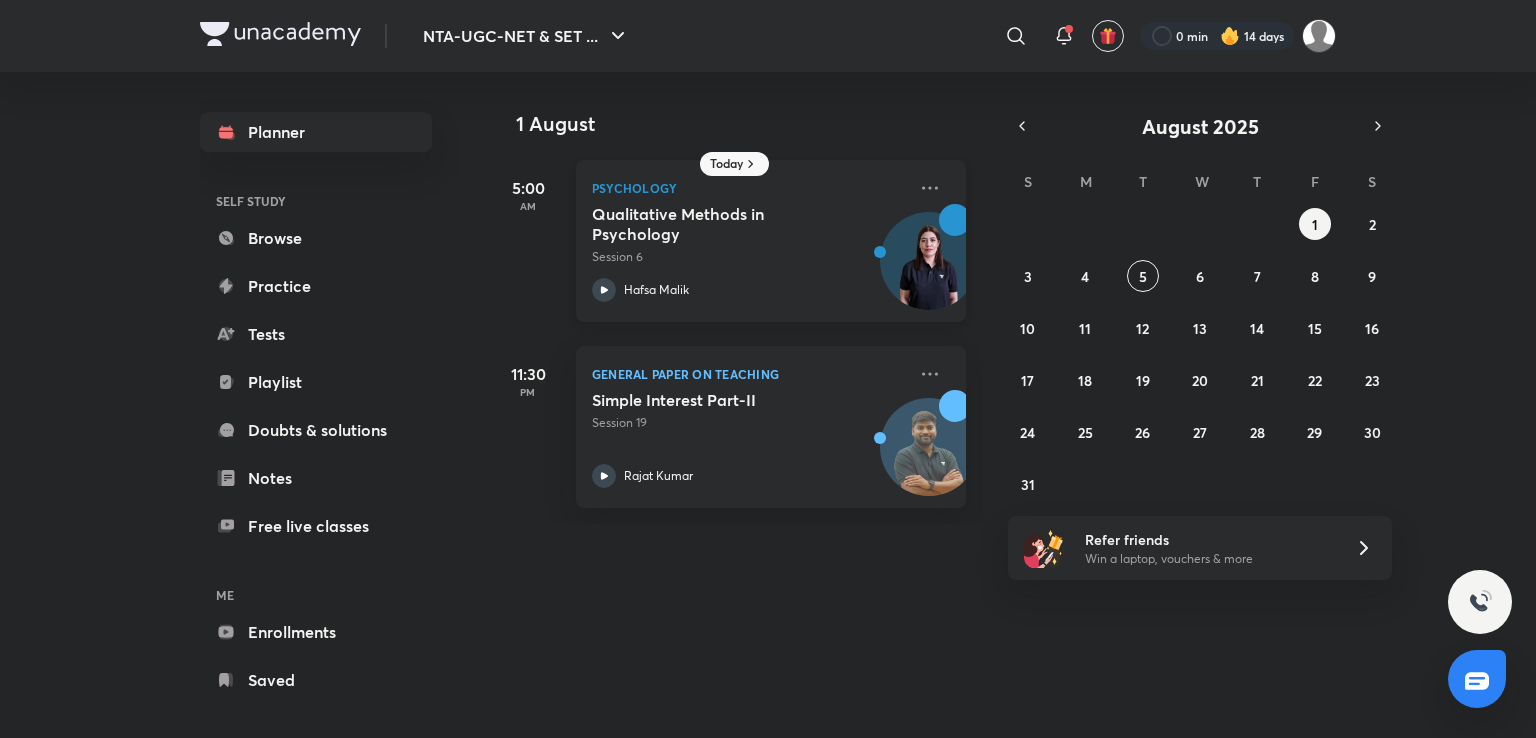click on "Hafsa Malik" at bounding box center (749, 290) 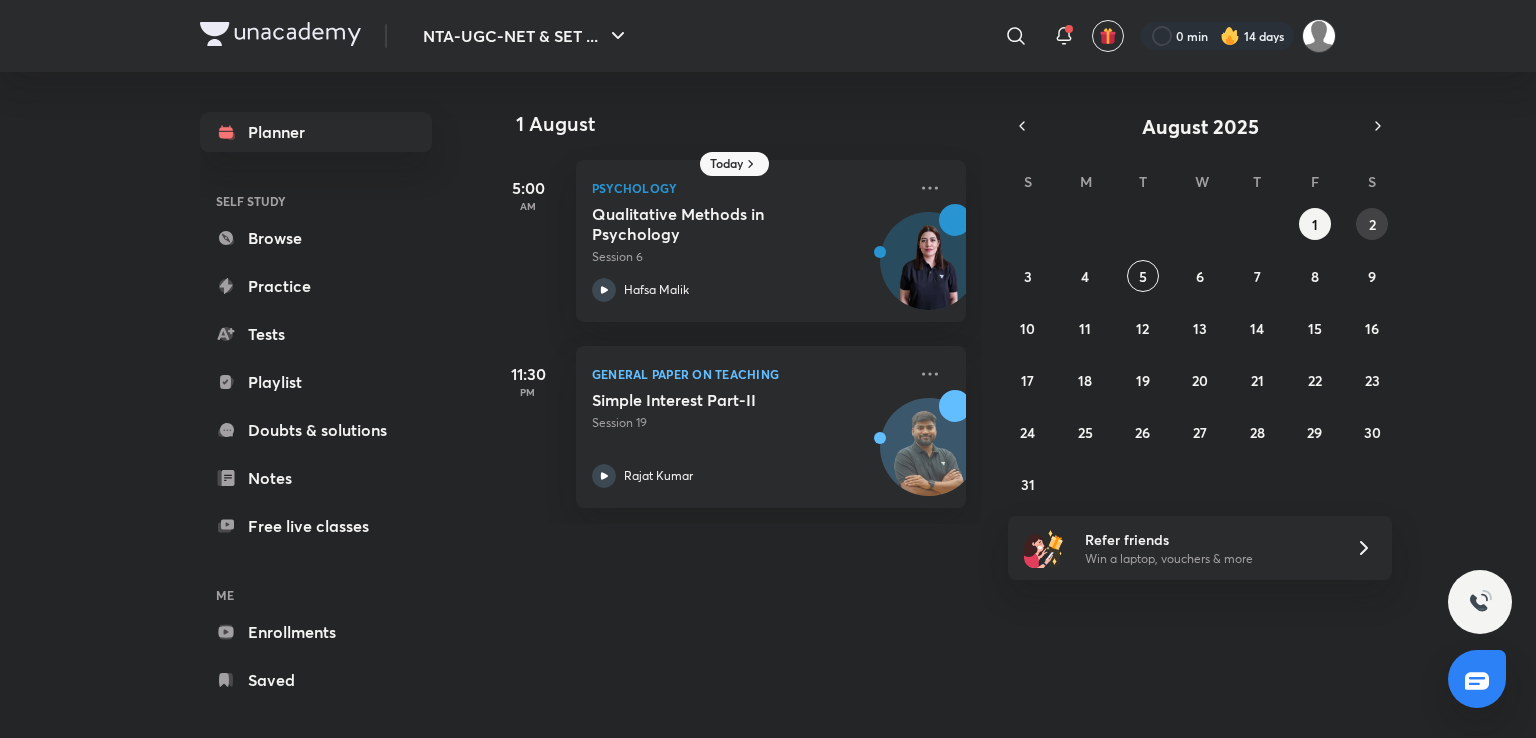 click on "2" at bounding box center [1372, 224] 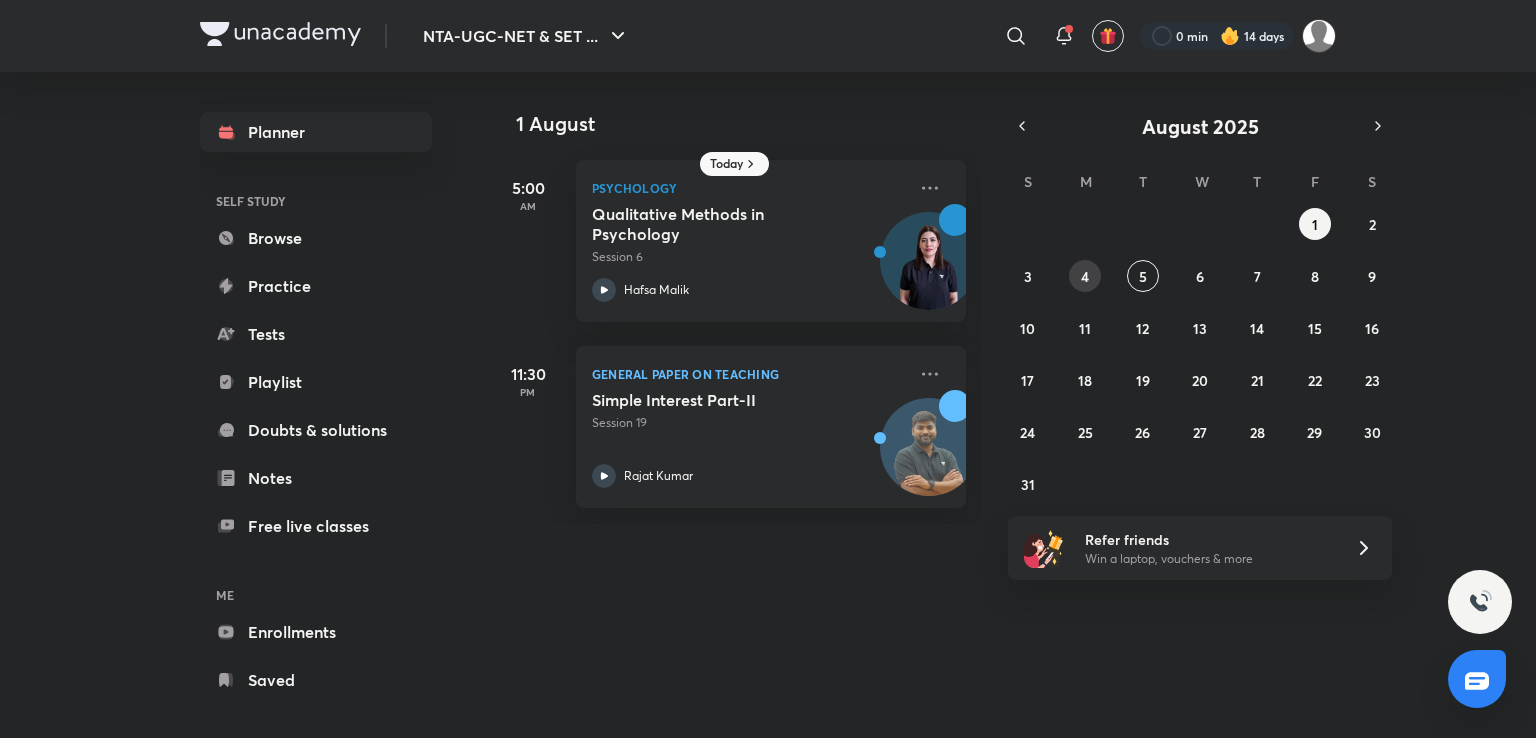 click on "4" at bounding box center (1085, 276) 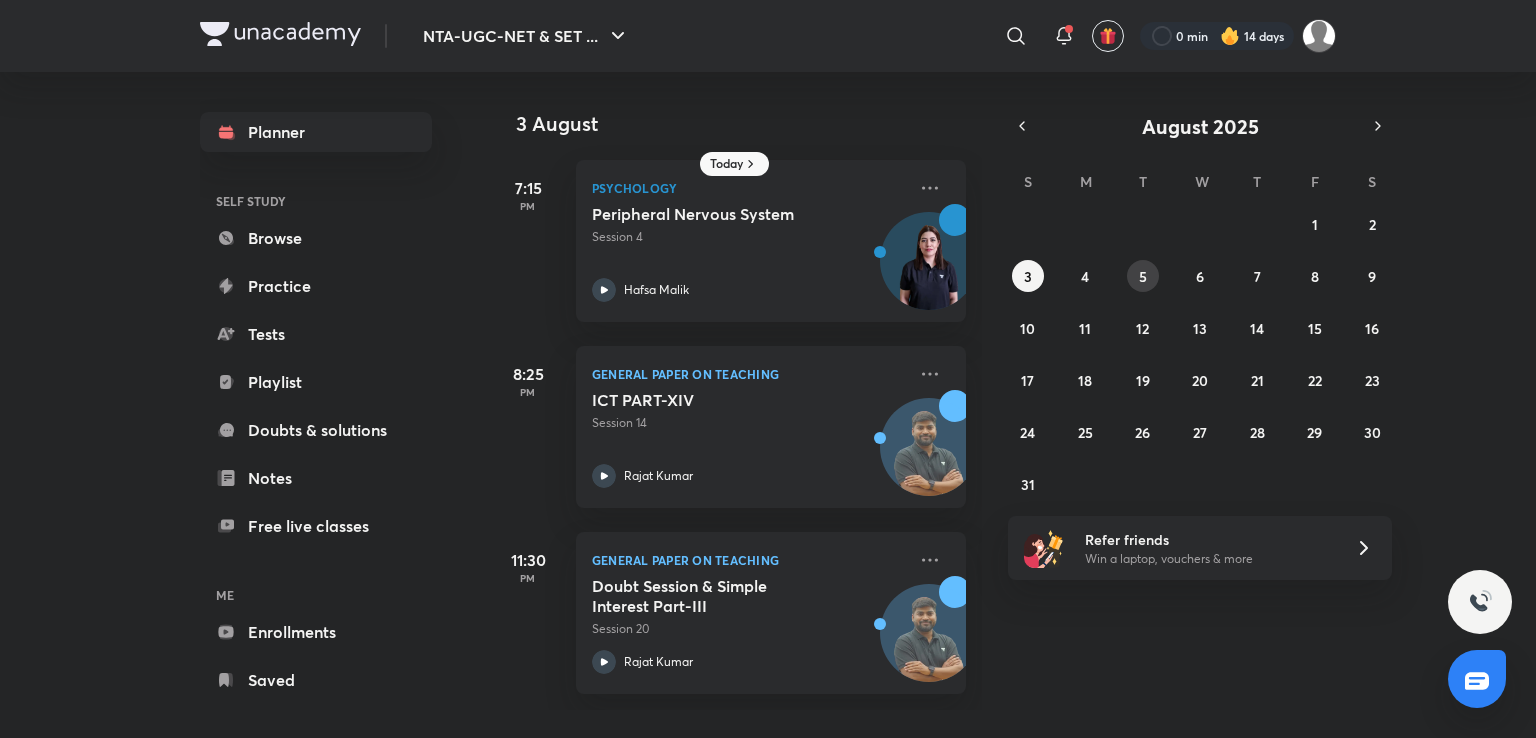 click on "5" at bounding box center [1143, 276] 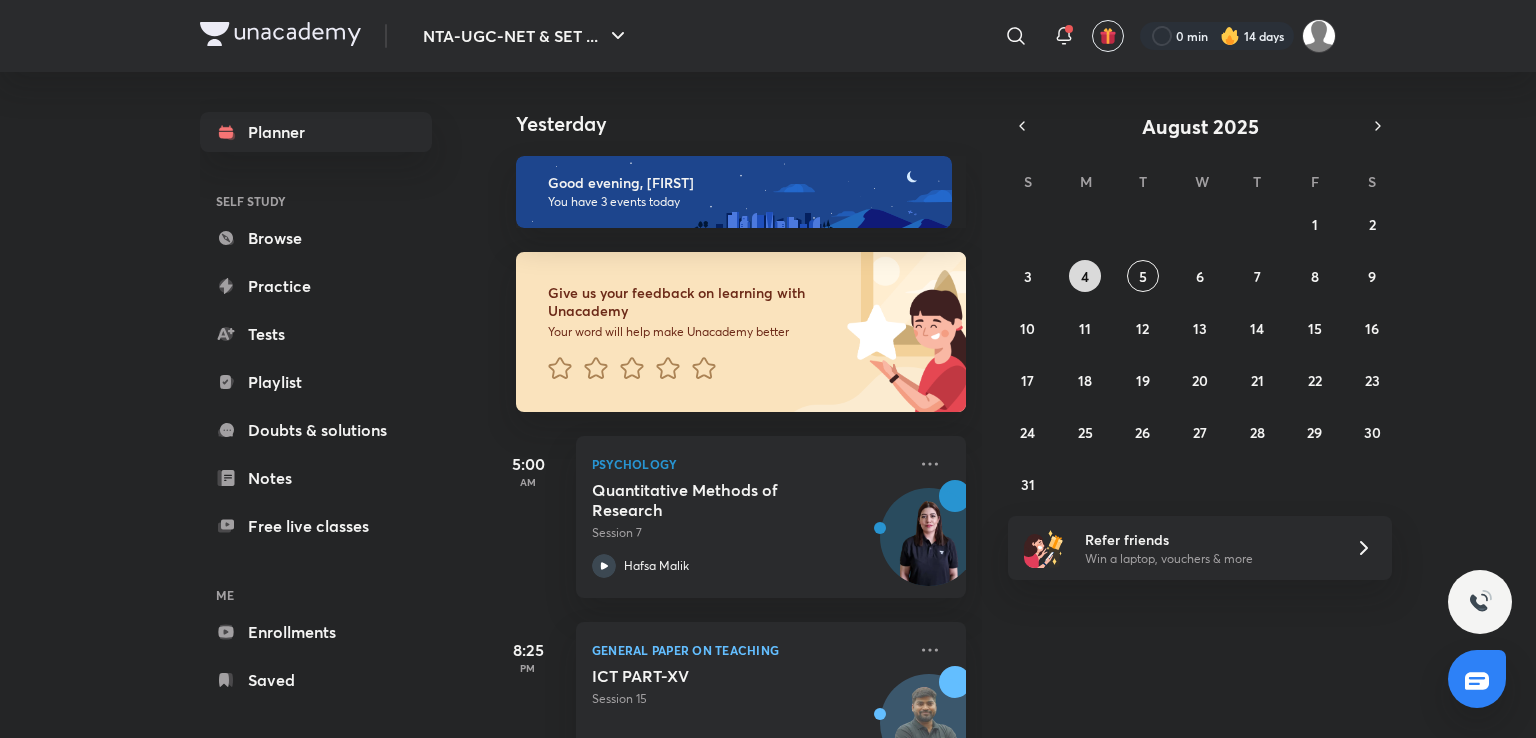 click on "27 28 29 30 31 1 2 3 4 5 6 7 8 9 10 11 12 13 14 15 16 17 18 19 20 21 22 23 24 25 26 27 28 29 30 31 1 2 3 4 5 6" at bounding box center [1200, 354] 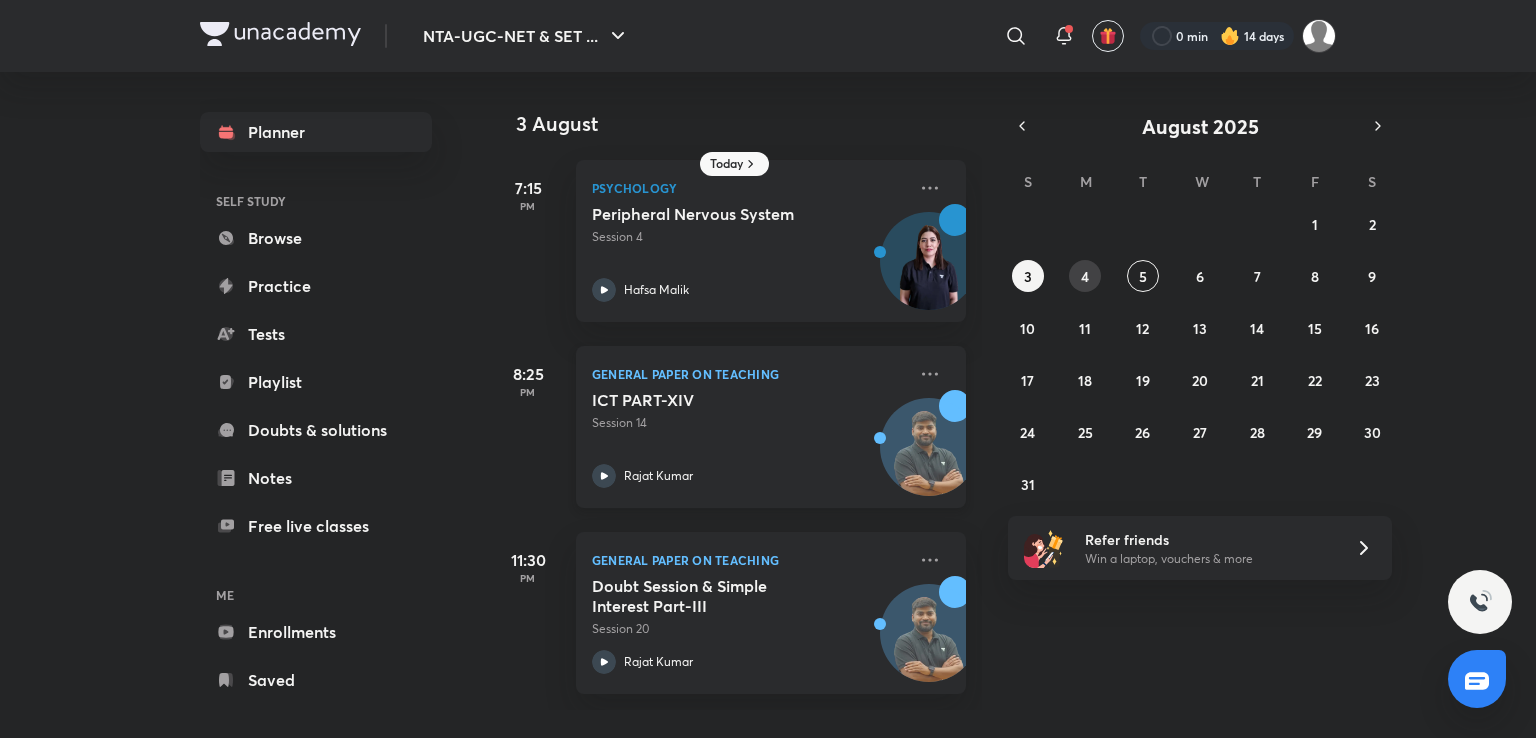 drag, startPoint x: 1080, startPoint y: 277, endPoint x: 821, endPoint y: 405, distance: 288.9031 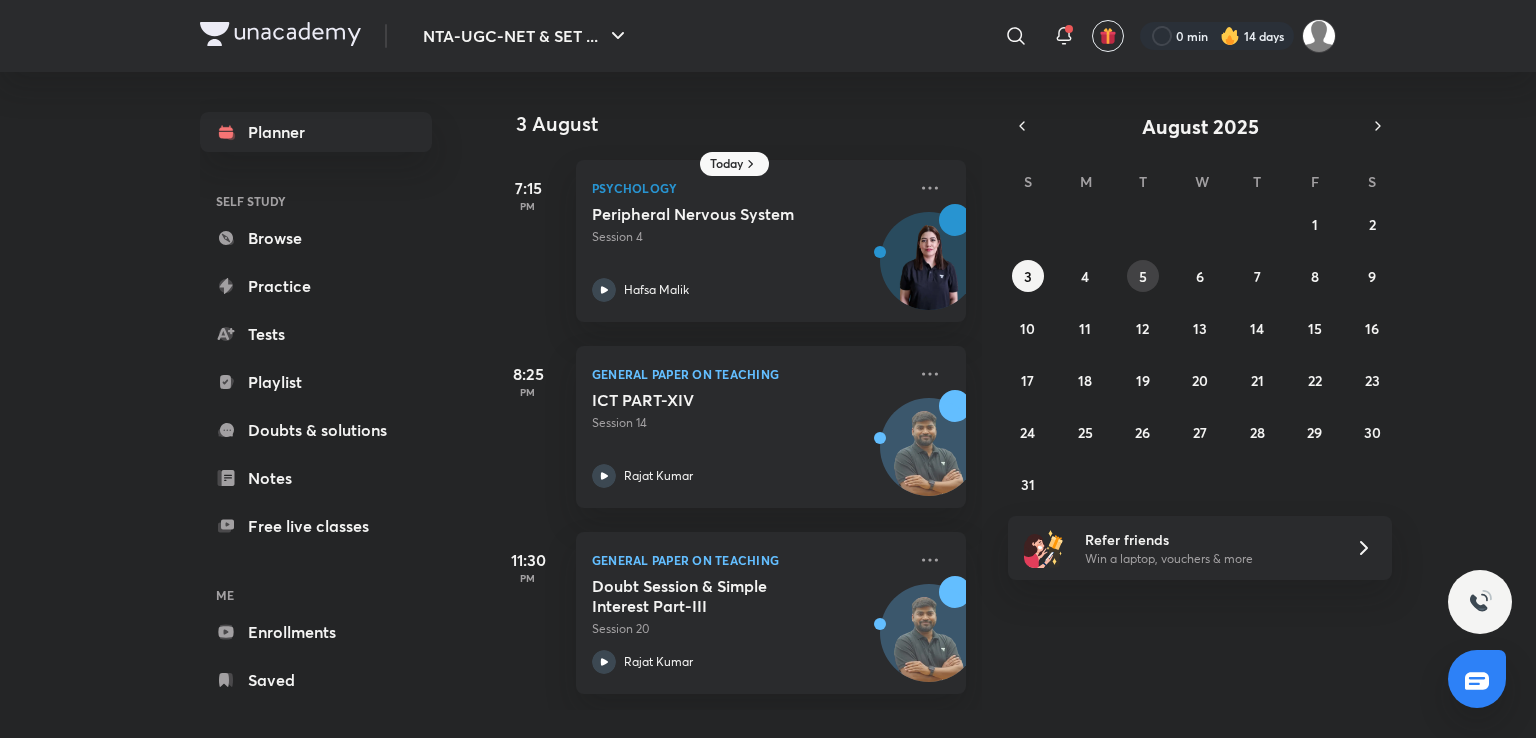 click on "5" at bounding box center (1143, 276) 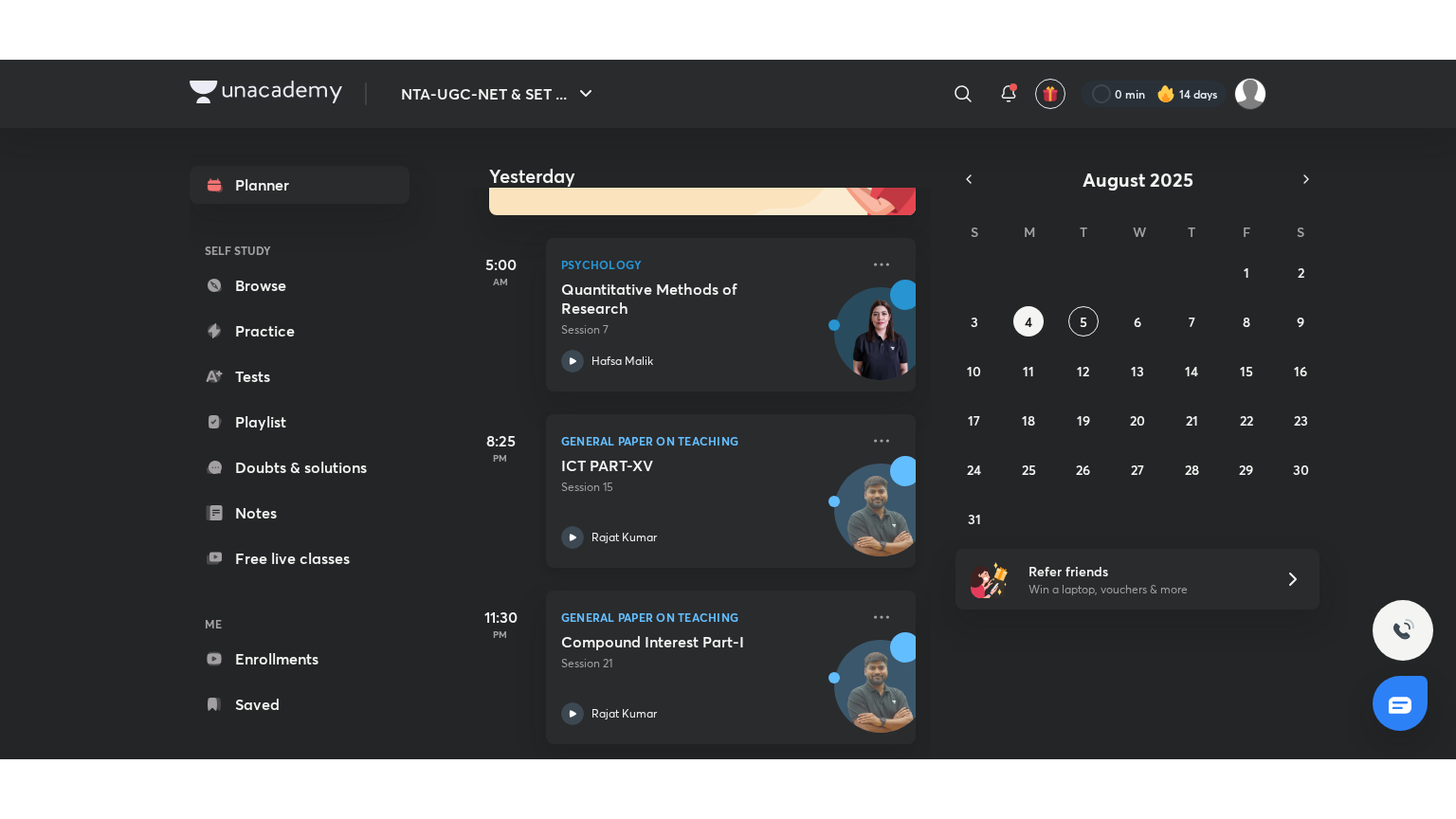 scroll, scrollTop: 250, scrollLeft: 0, axis: vertical 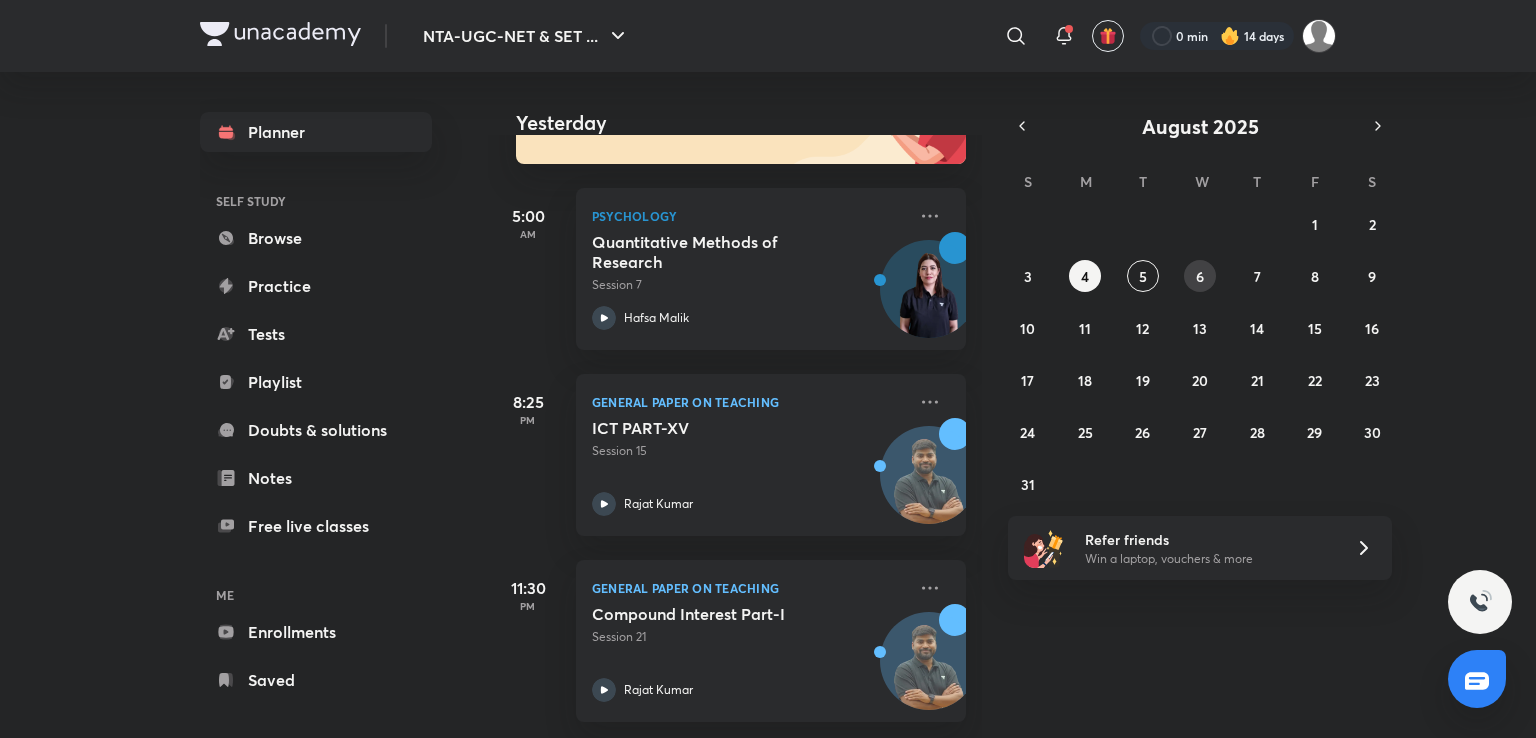 click on "6" at bounding box center (1200, 276) 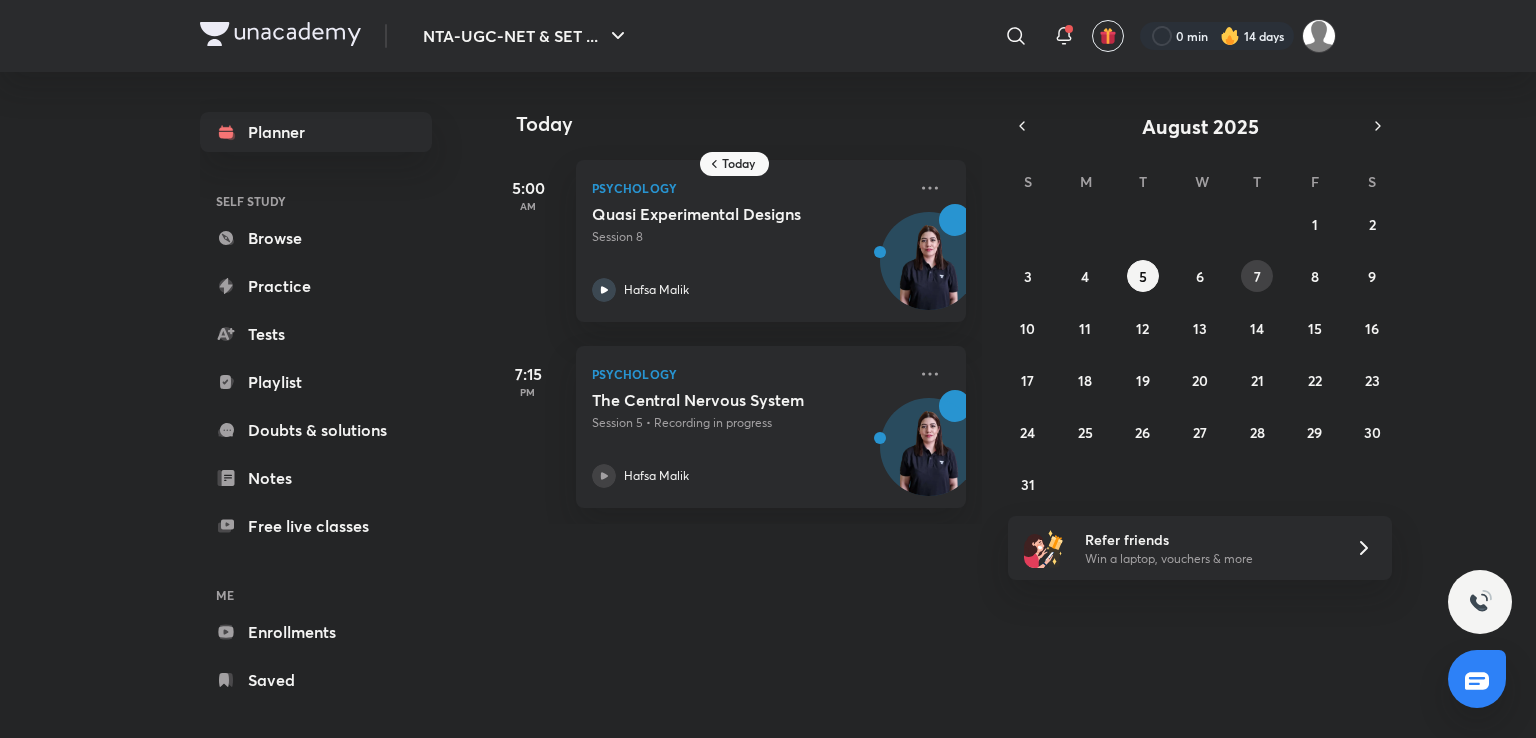 click on "7" at bounding box center [1257, 276] 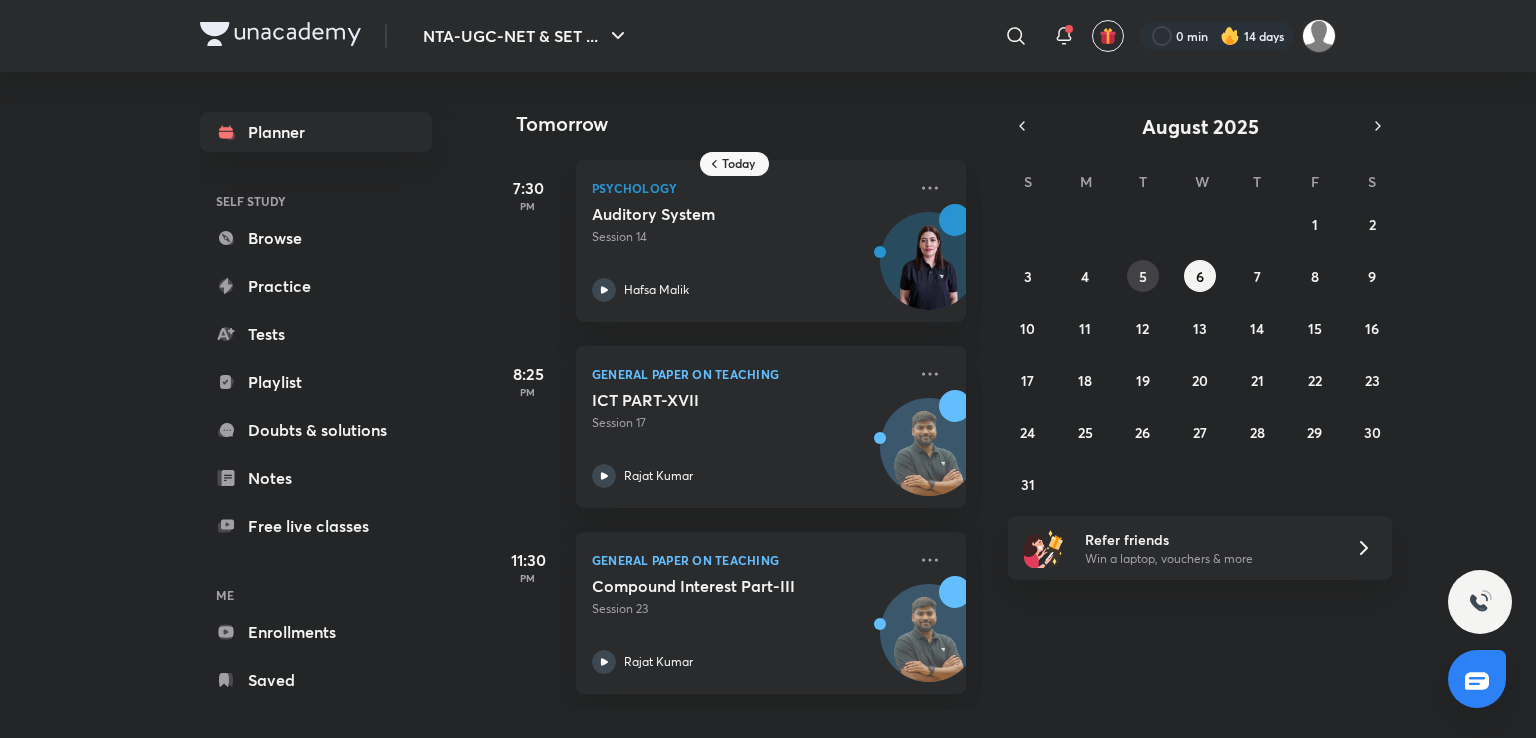 click on "5" at bounding box center [1143, 276] 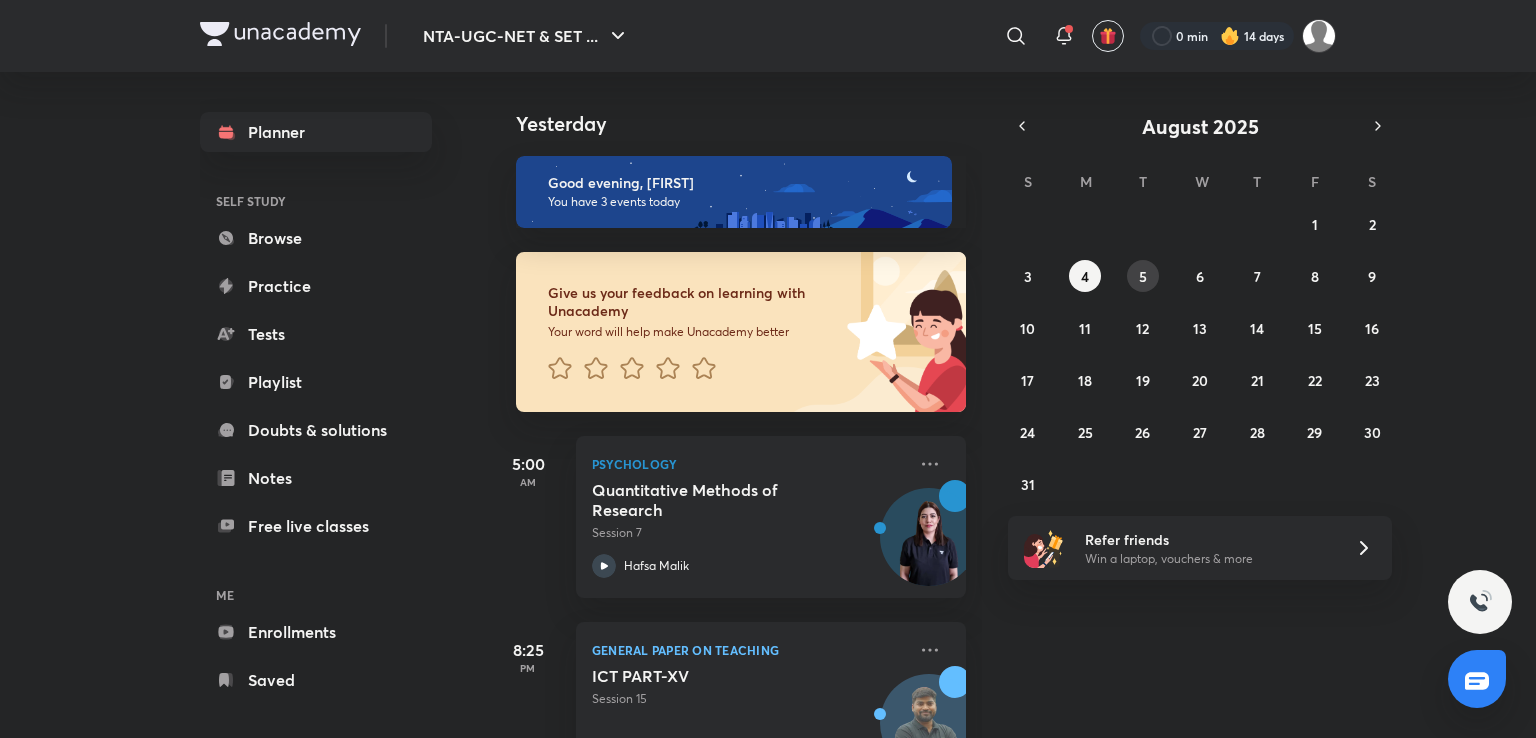 click on "5" at bounding box center (1143, 276) 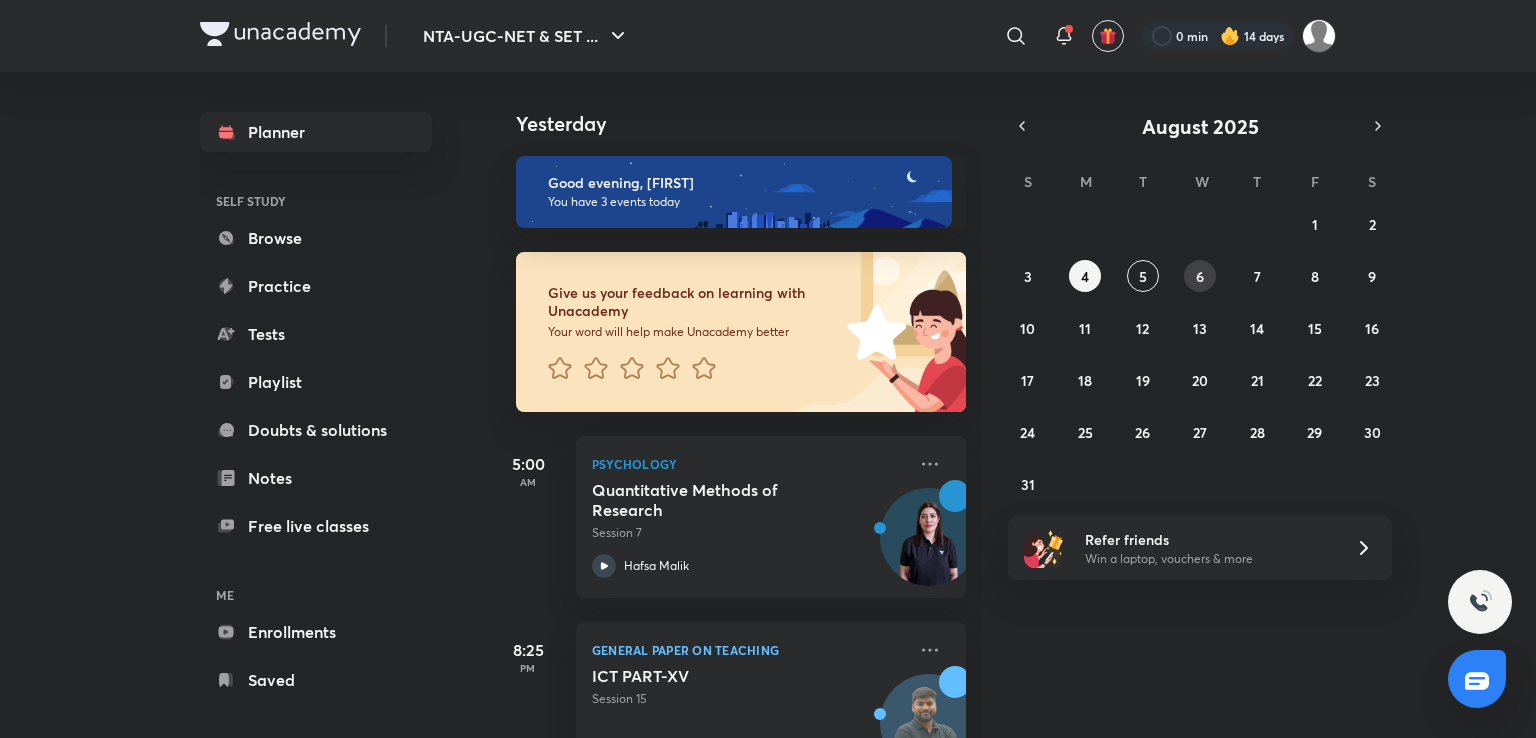 click on "6" at bounding box center [1200, 276] 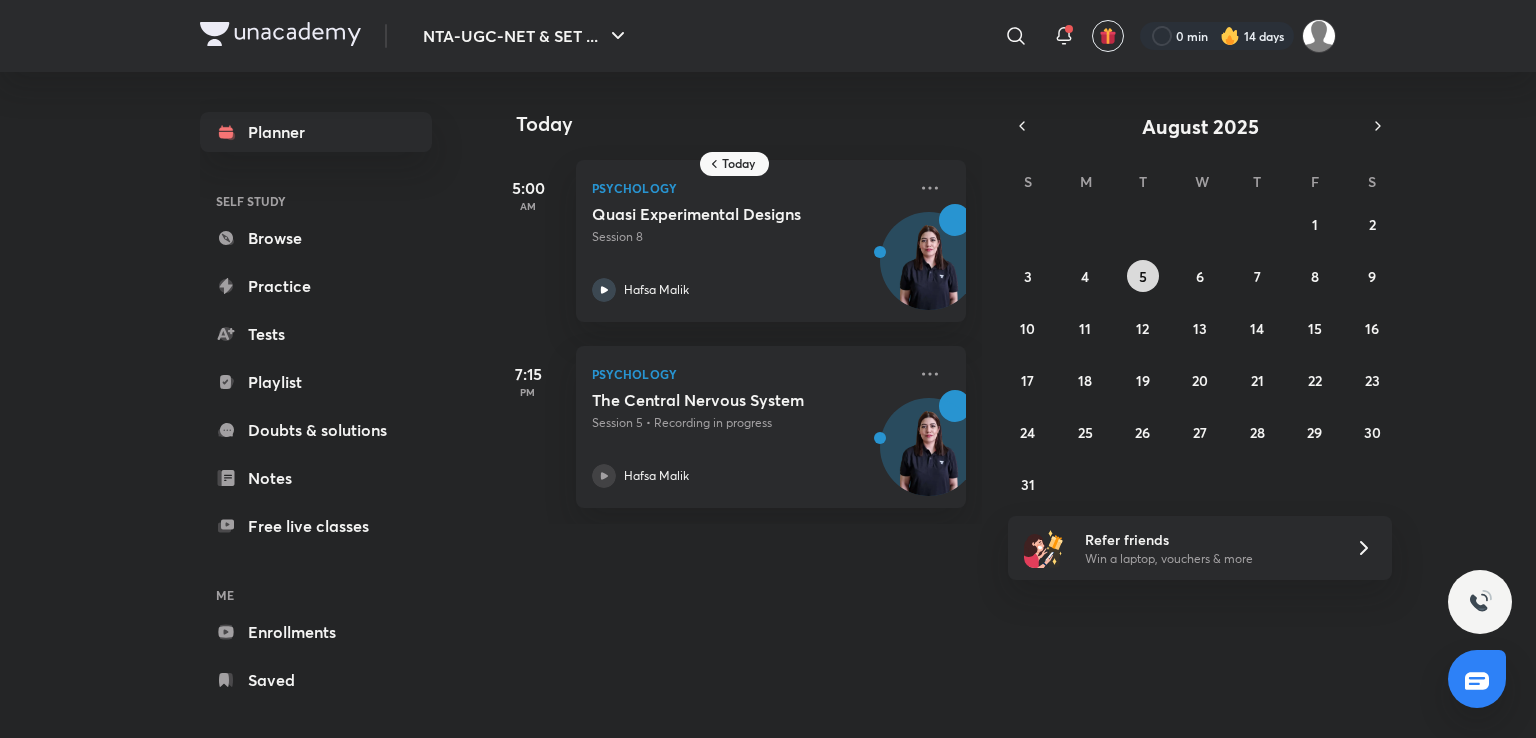 click on "5" at bounding box center (1143, 276) 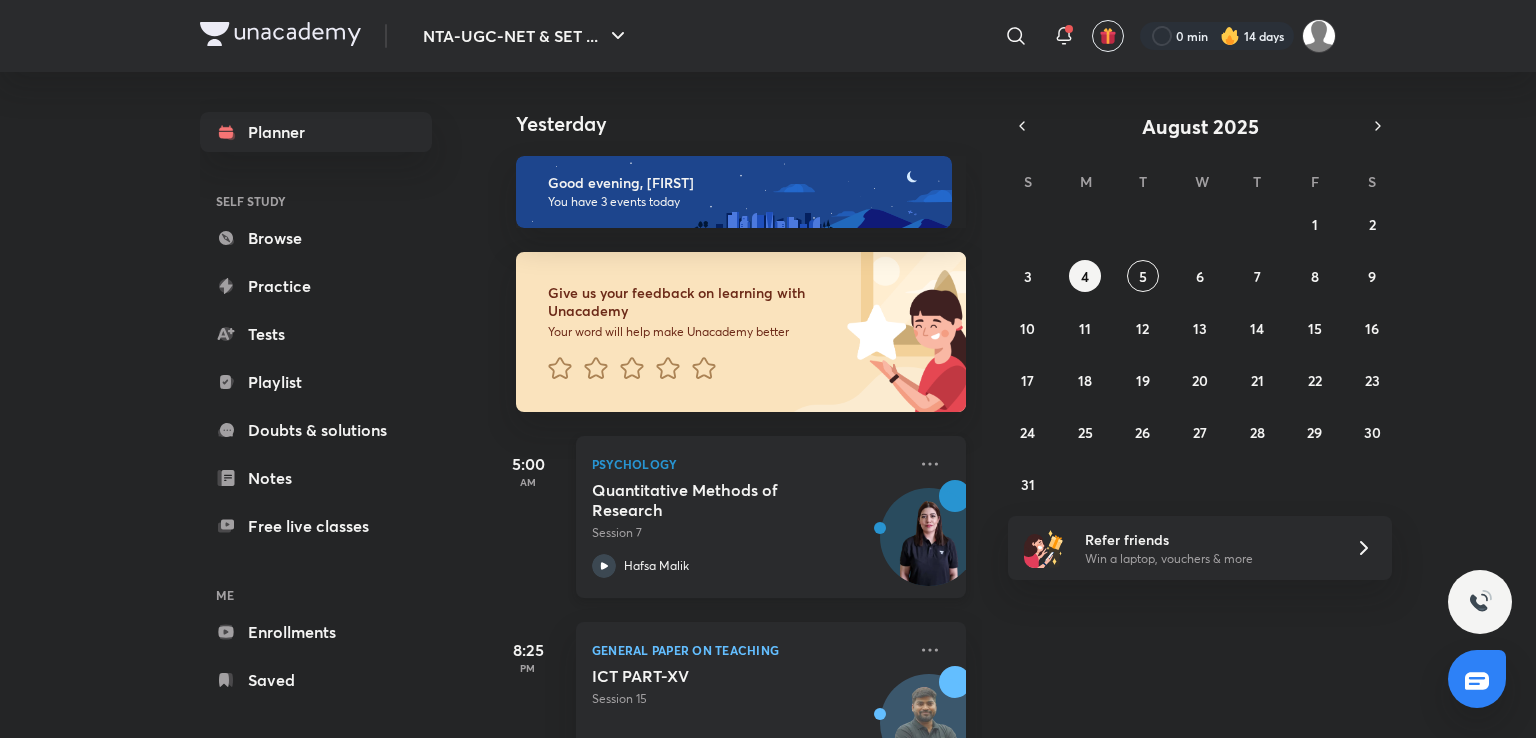 click on "Quantitative Methods of Research" at bounding box center [716, 500] 